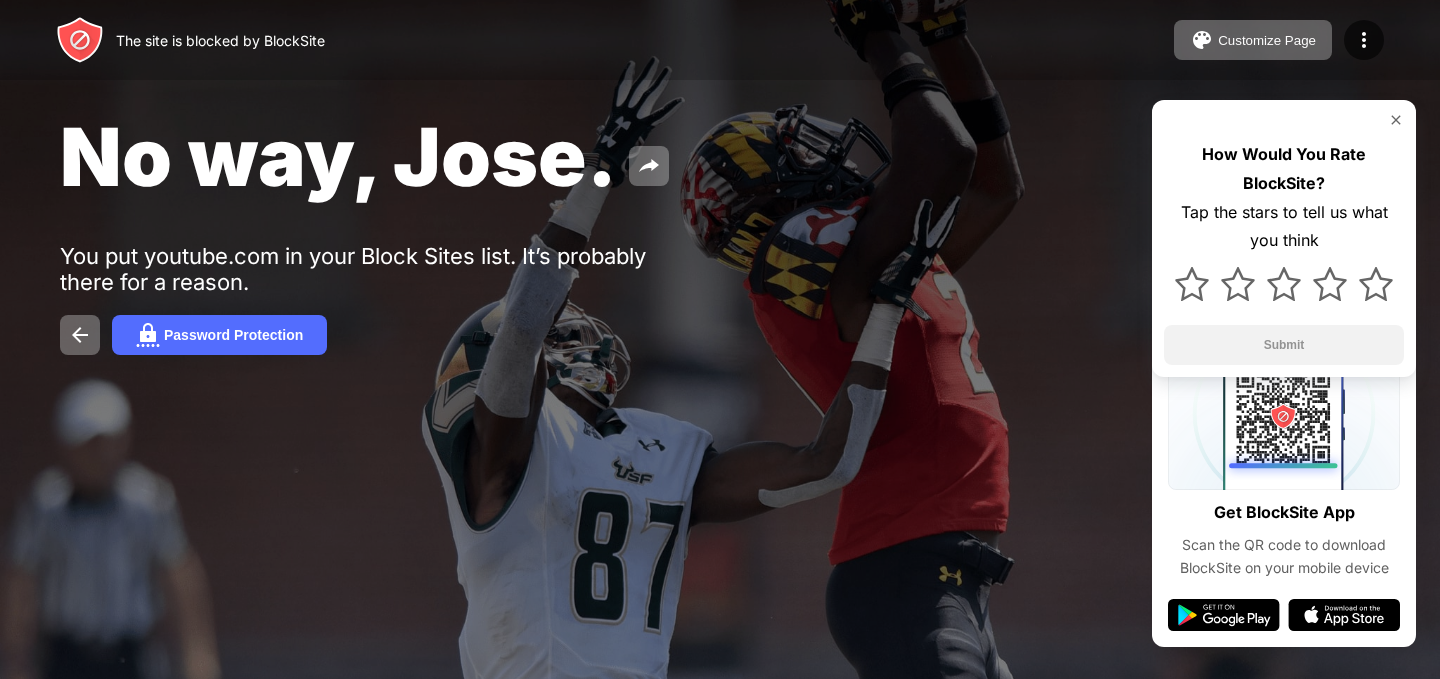 scroll, scrollTop: 0, scrollLeft: 0, axis: both 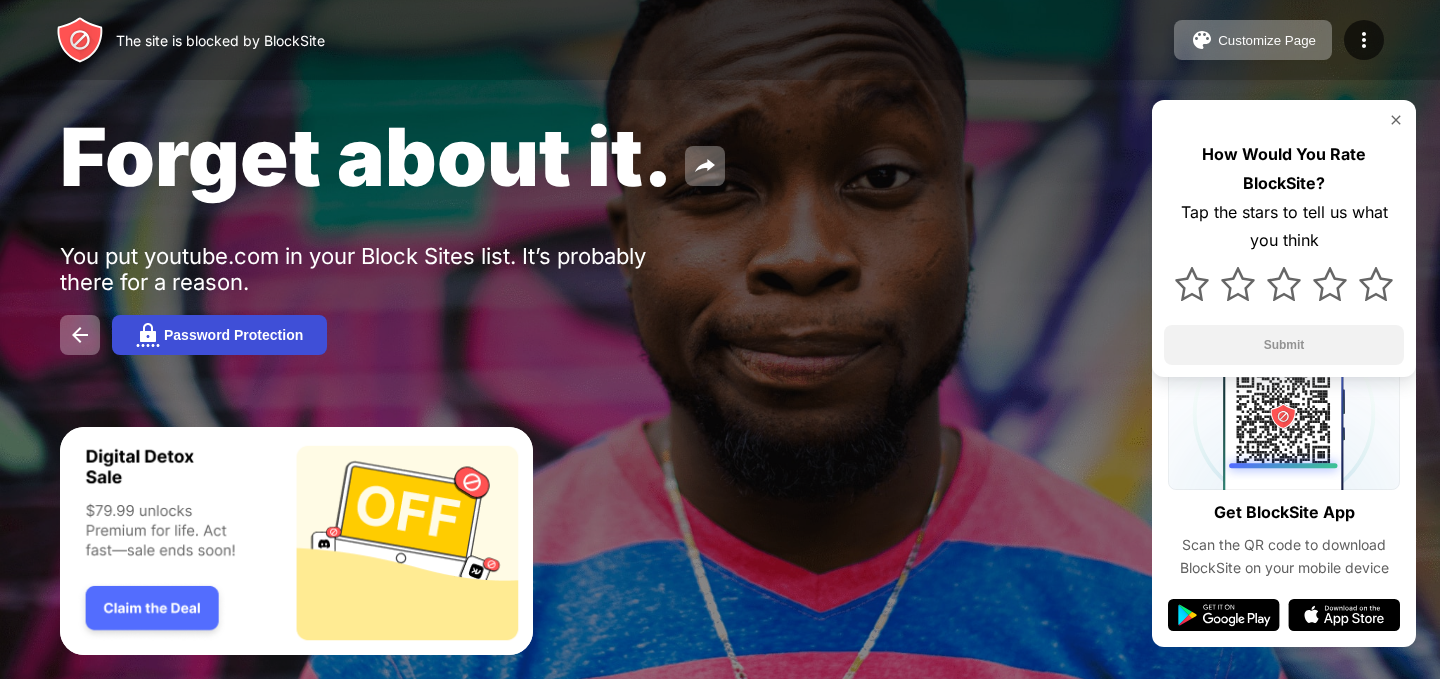 click on "Password Protection" at bounding box center [219, 335] 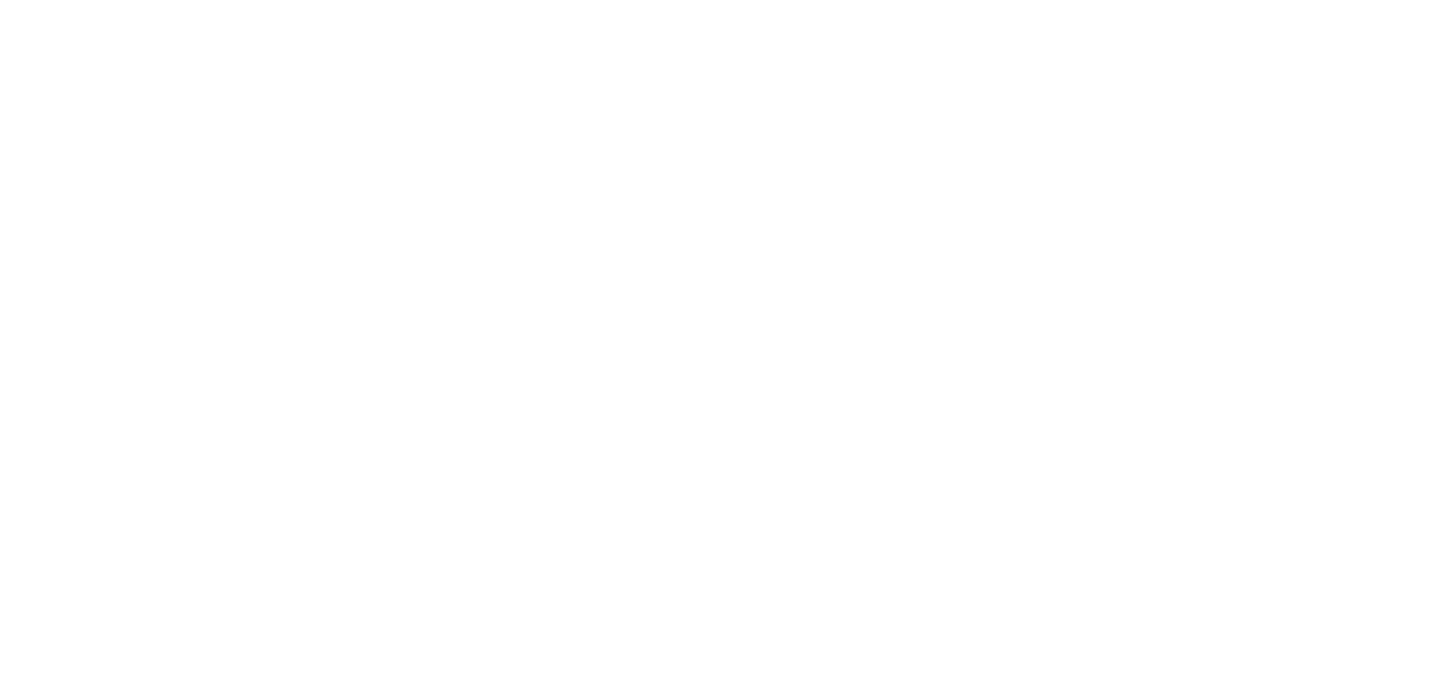 scroll, scrollTop: 0, scrollLeft: 0, axis: both 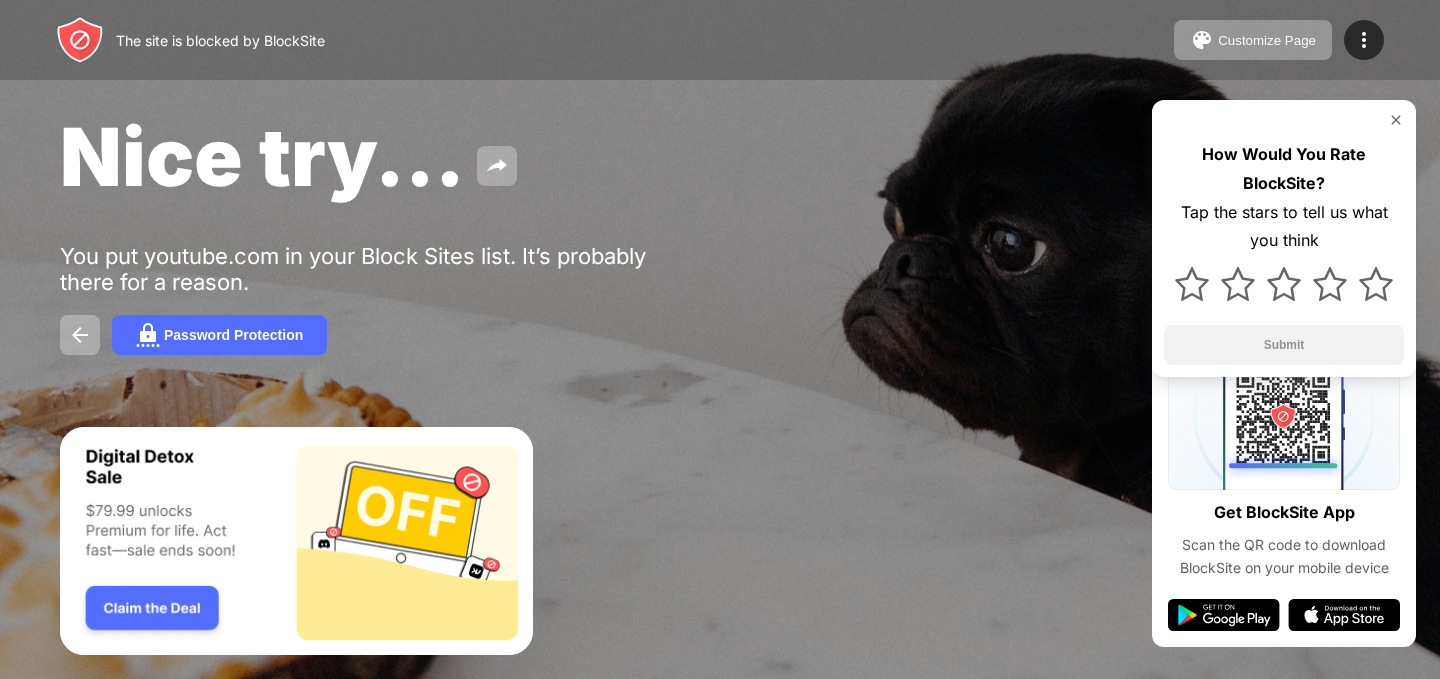 click at bounding box center (296, 541) 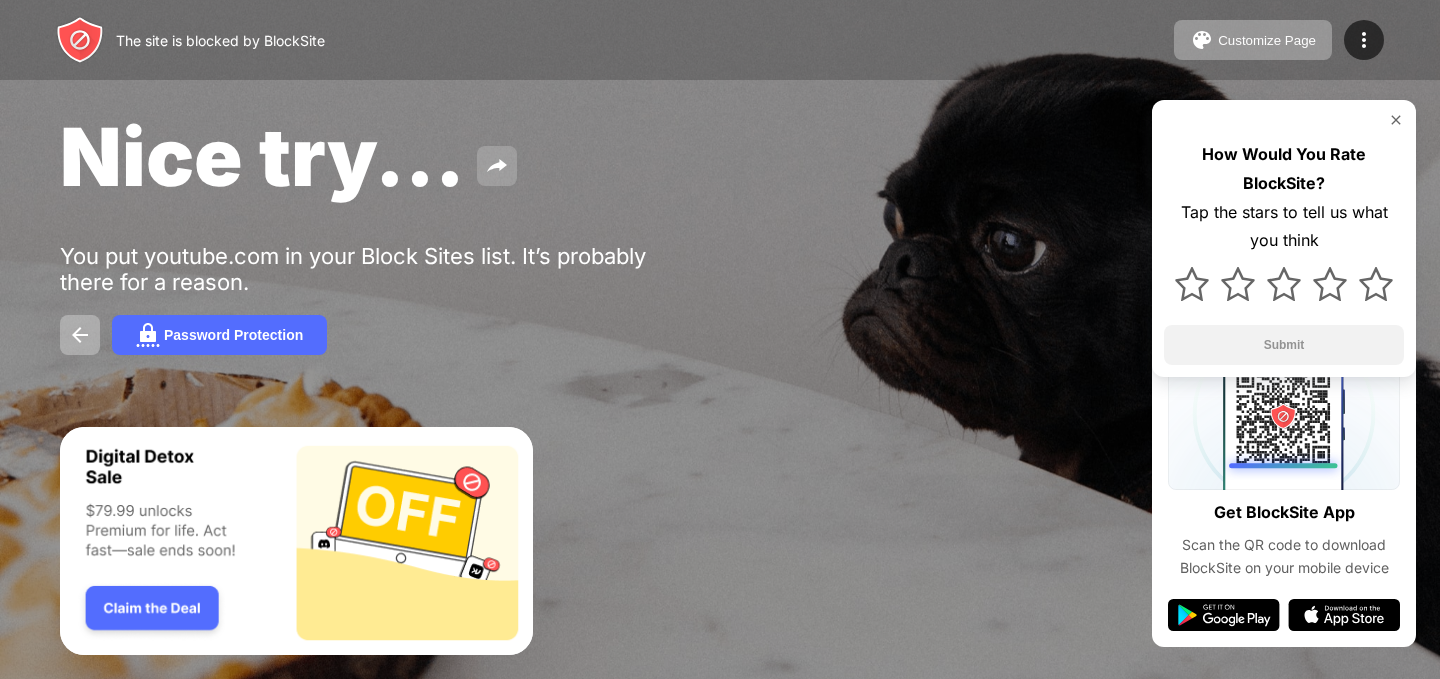 click at bounding box center [497, 166] 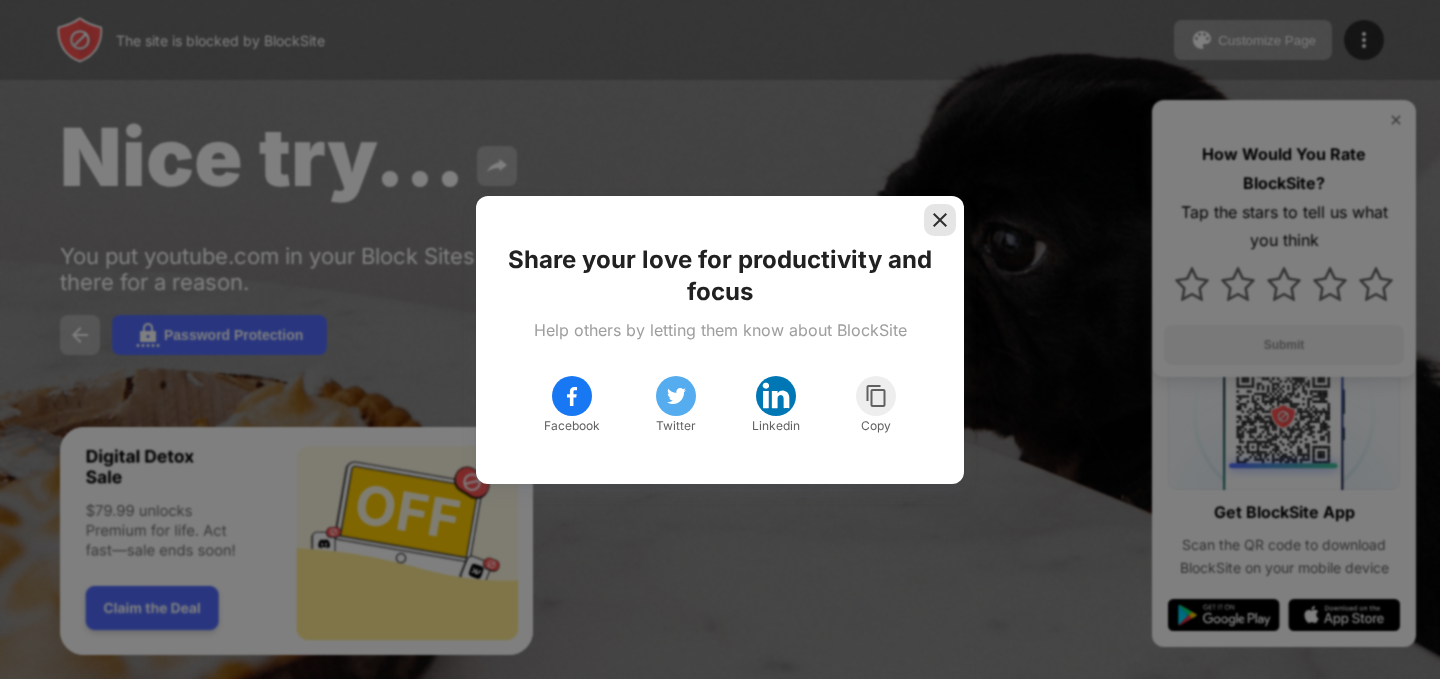 click at bounding box center (940, 220) 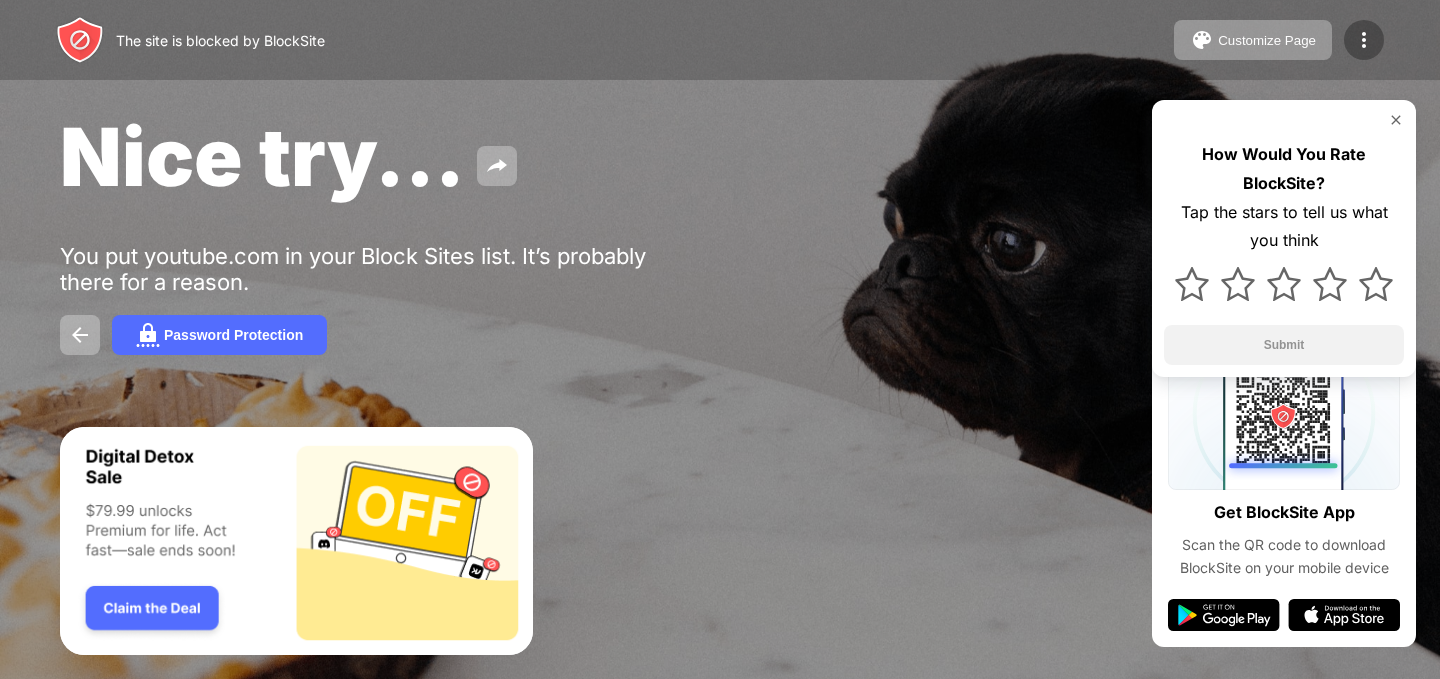 click at bounding box center (1364, 40) 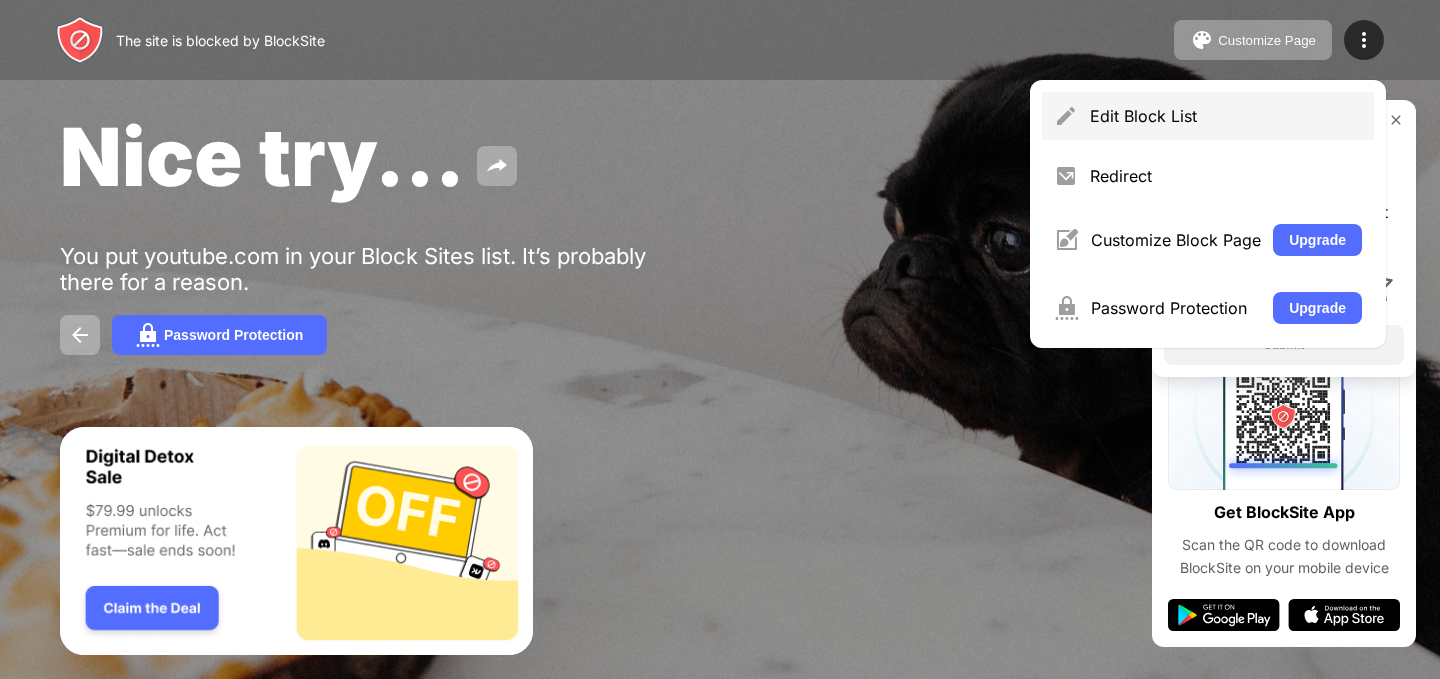 click on "Edit Block List" at bounding box center [1226, 116] 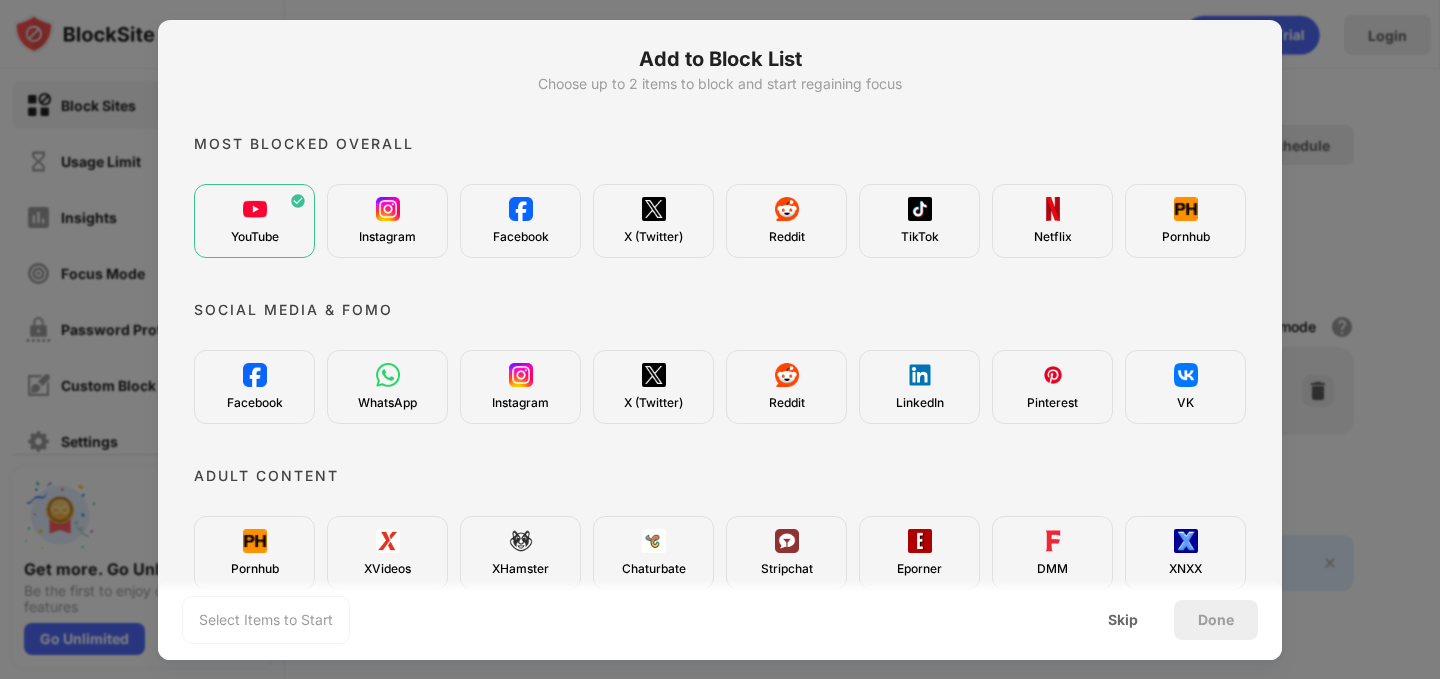click at bounding box center [255, 209] 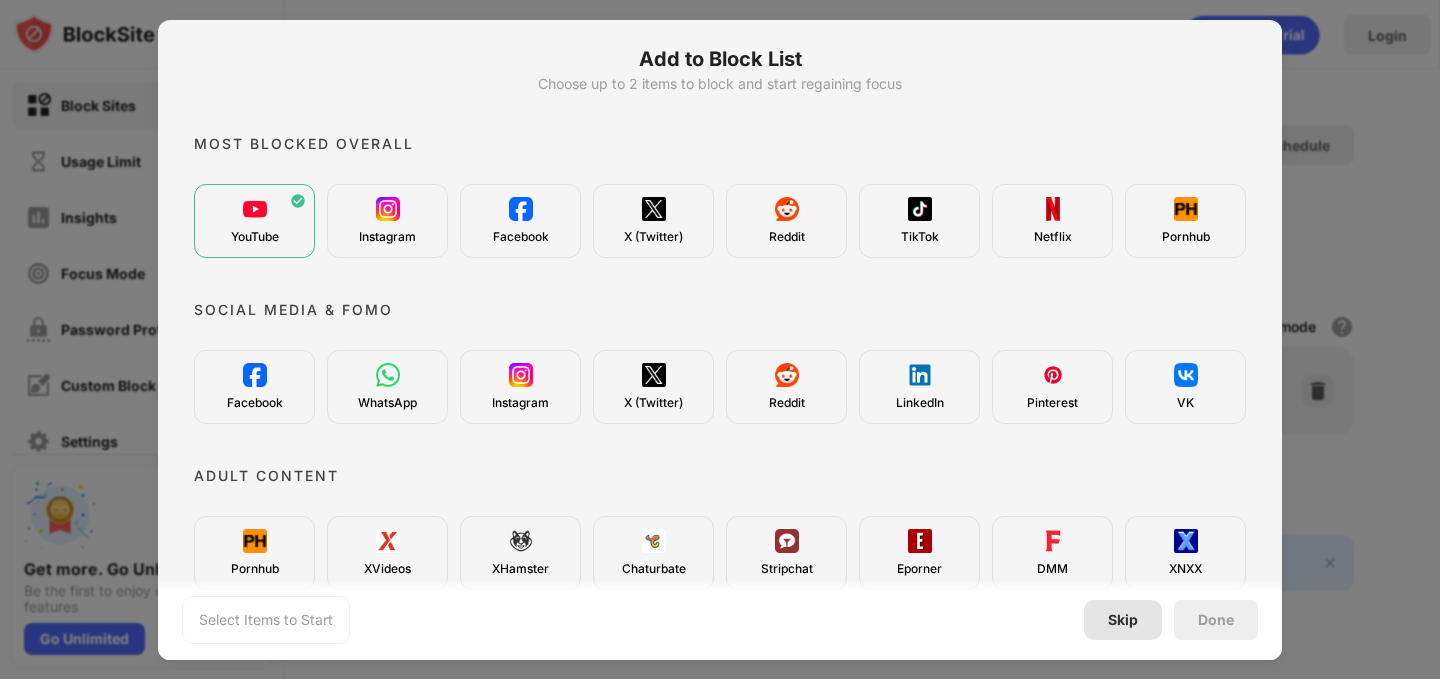 click on "Skip" at bounding box center [1123, 620] 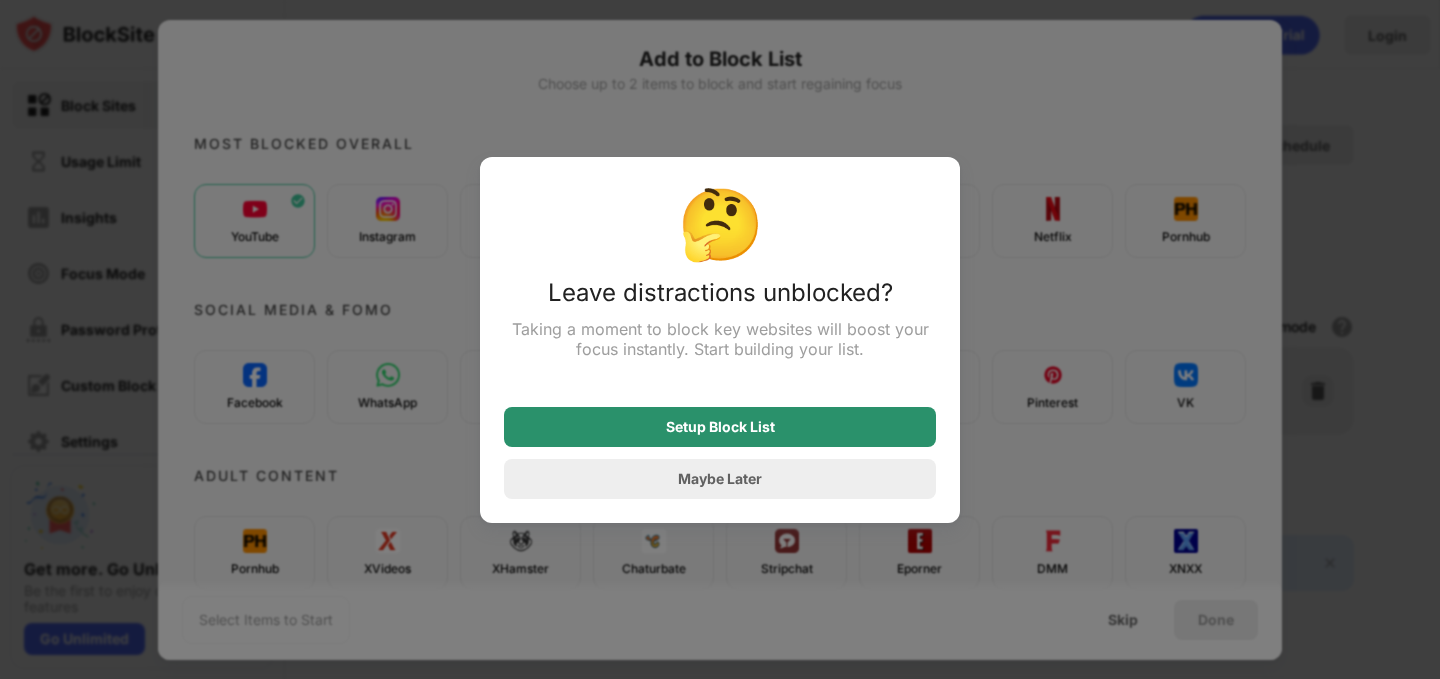 click on "Setup Block List" at bounding box center (720, 427) 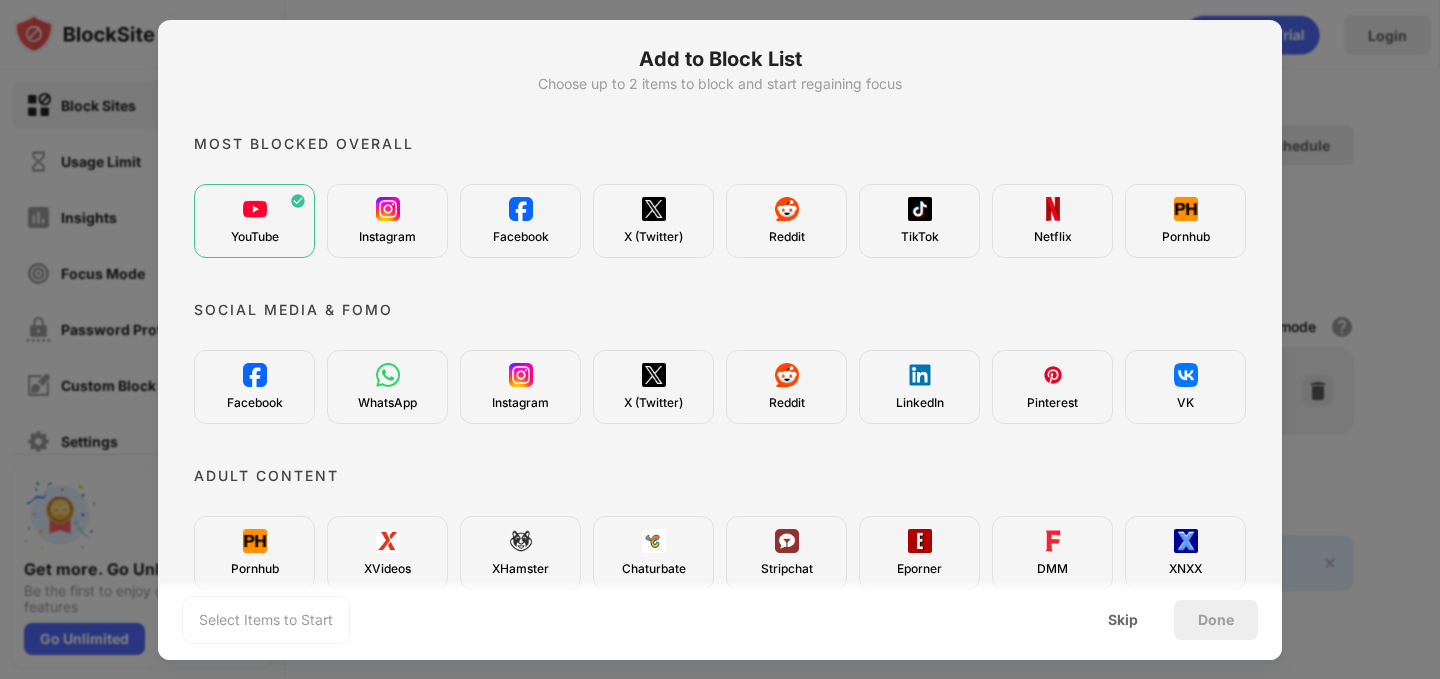 click on "YouTube" at bounding box center [254, 221] 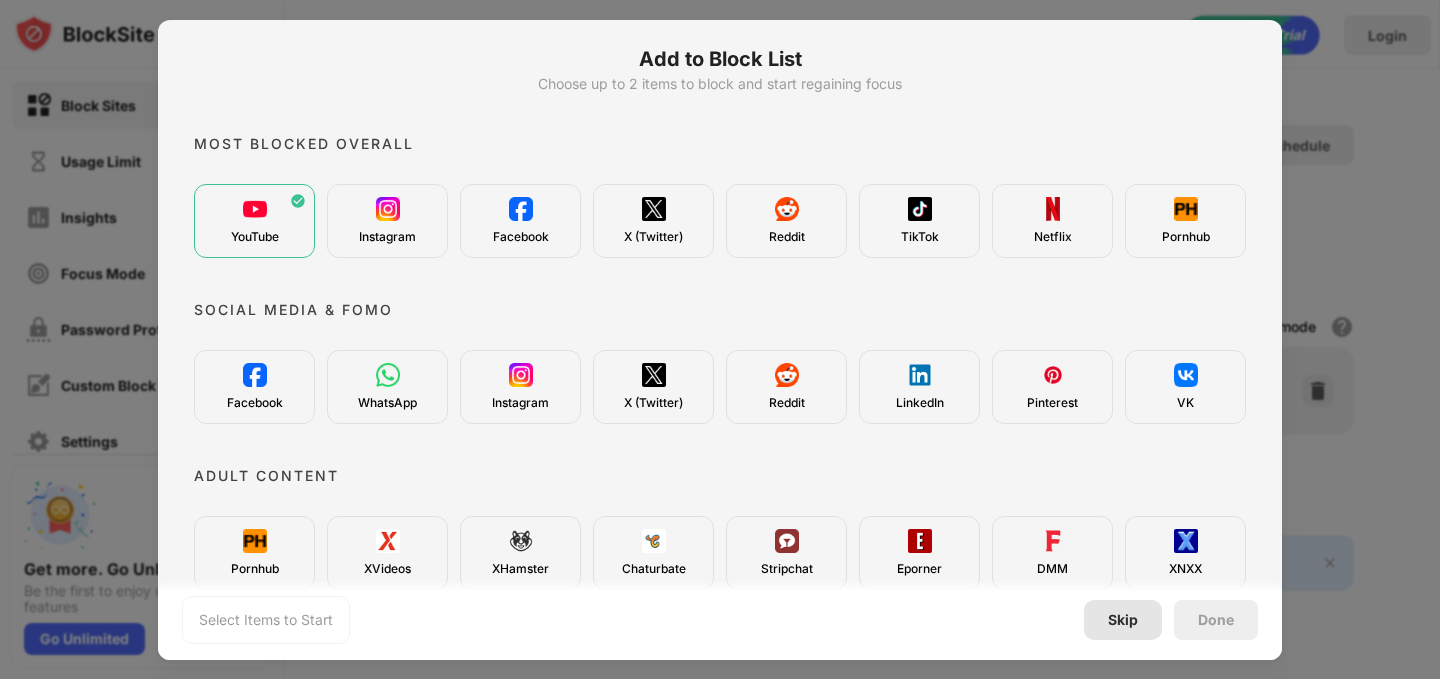 click on "Skip" at bounding box center (1123, 620) 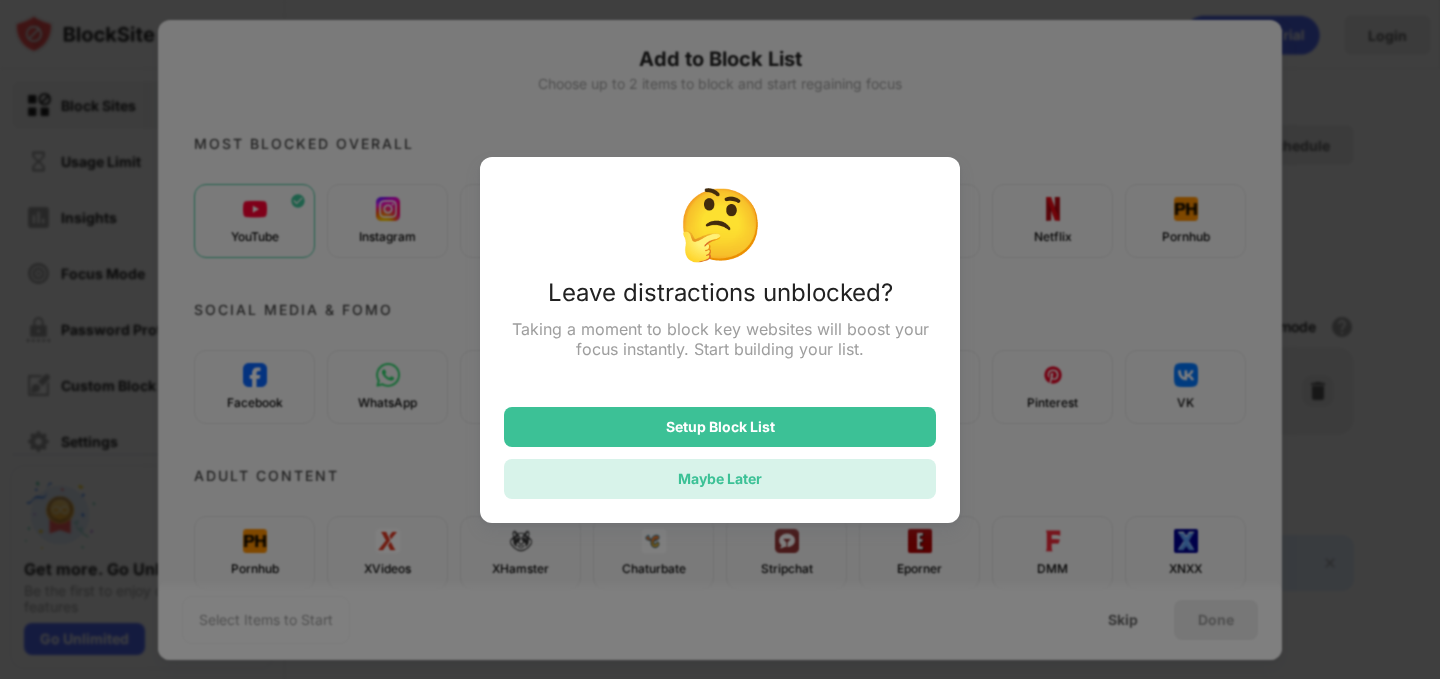 click on "Maybe Later" at bounding box center [720, 479] 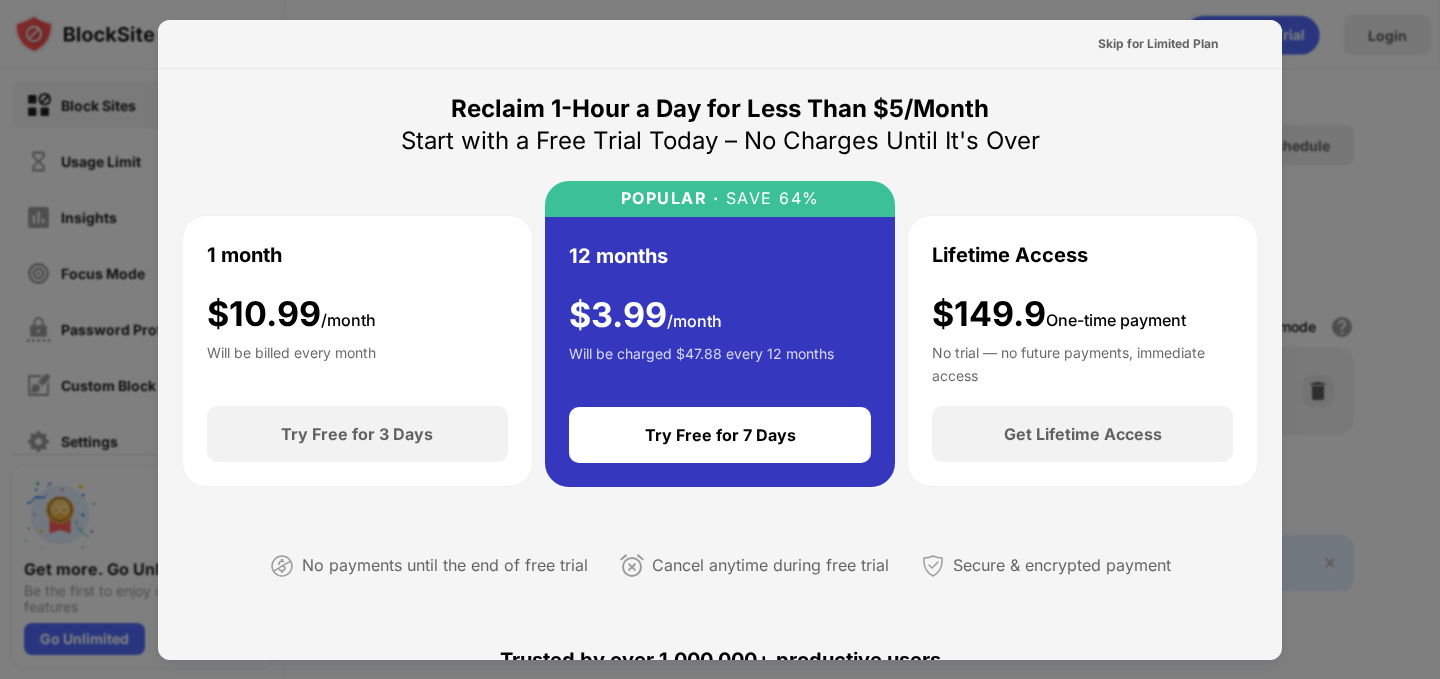 click at bounding box center (720, 339) 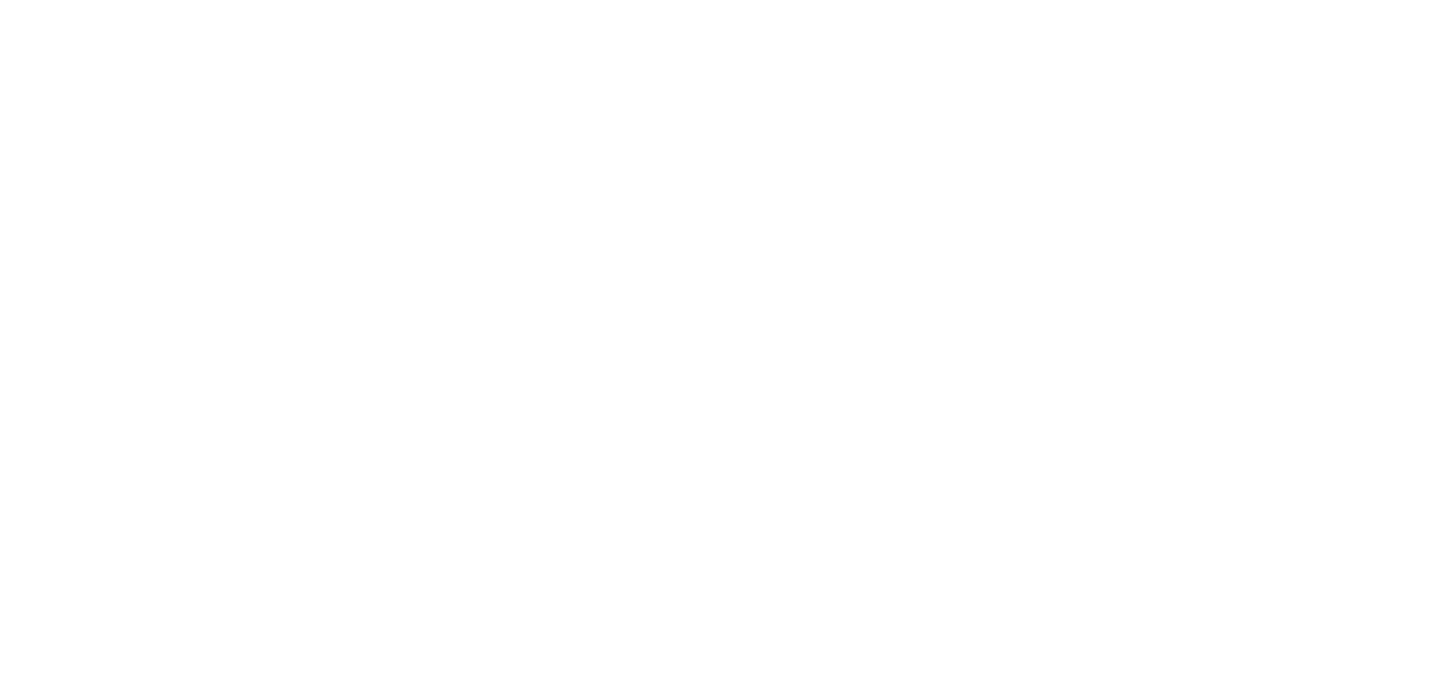 scroll, scrollTop: 0, scrollLeft: 0, axis: both 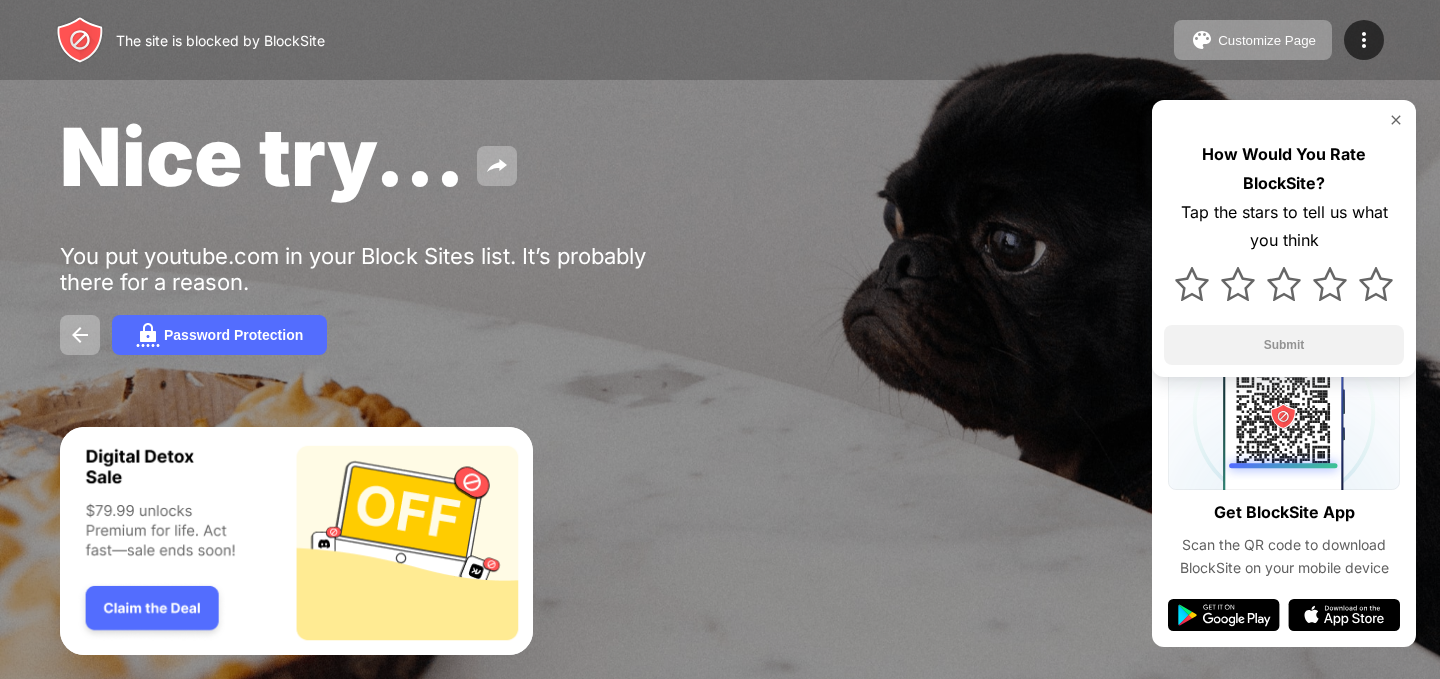 drag, startPoint x: 196, startPoint y: 722, endPoint x: 135, endPoint y: 428, distance: 300.26157 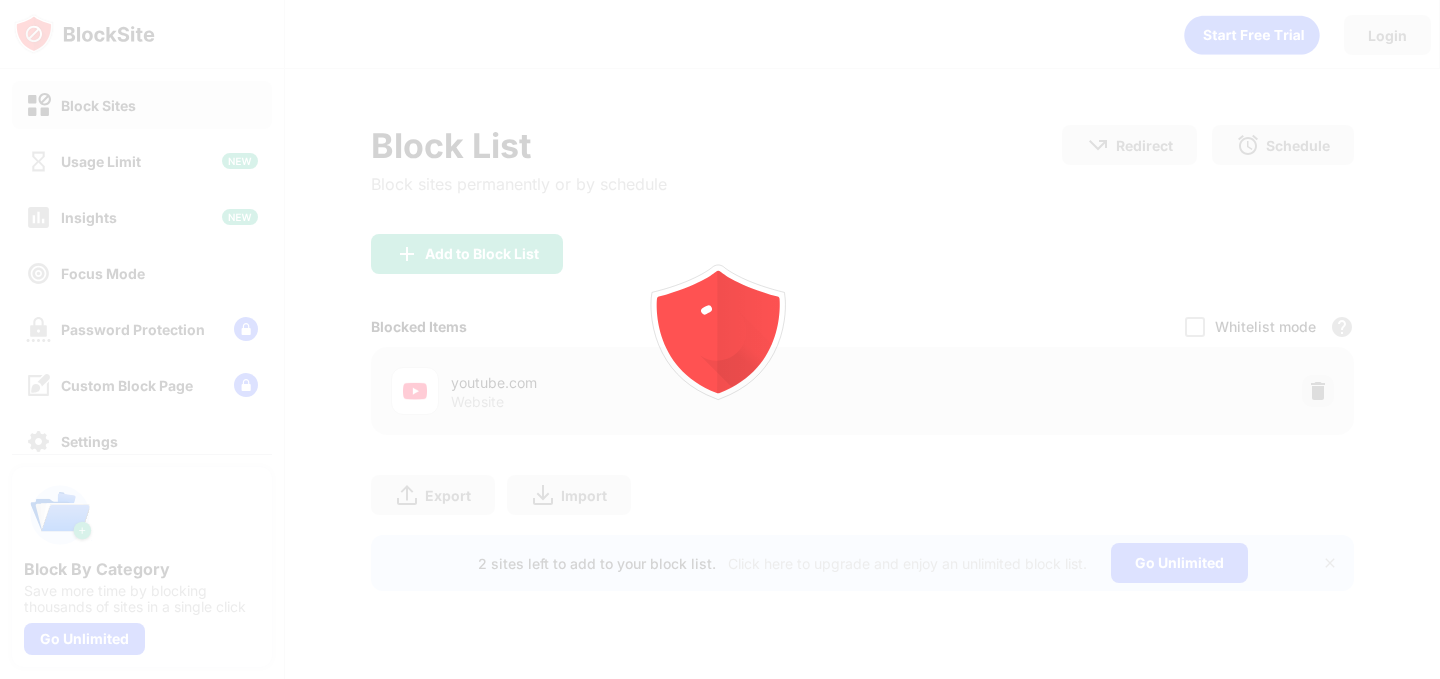scroll, scrollTop: 0, scrollLeft: 0, axis: both 